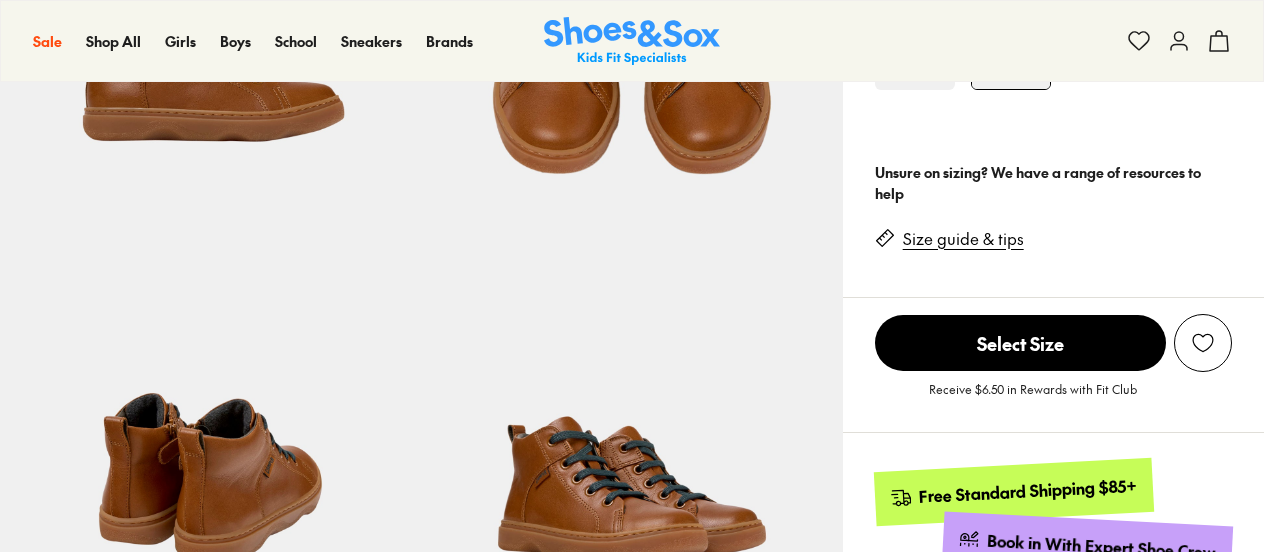 scroll, scrollTop: 447, scrollLeft: 0, axis: vertical 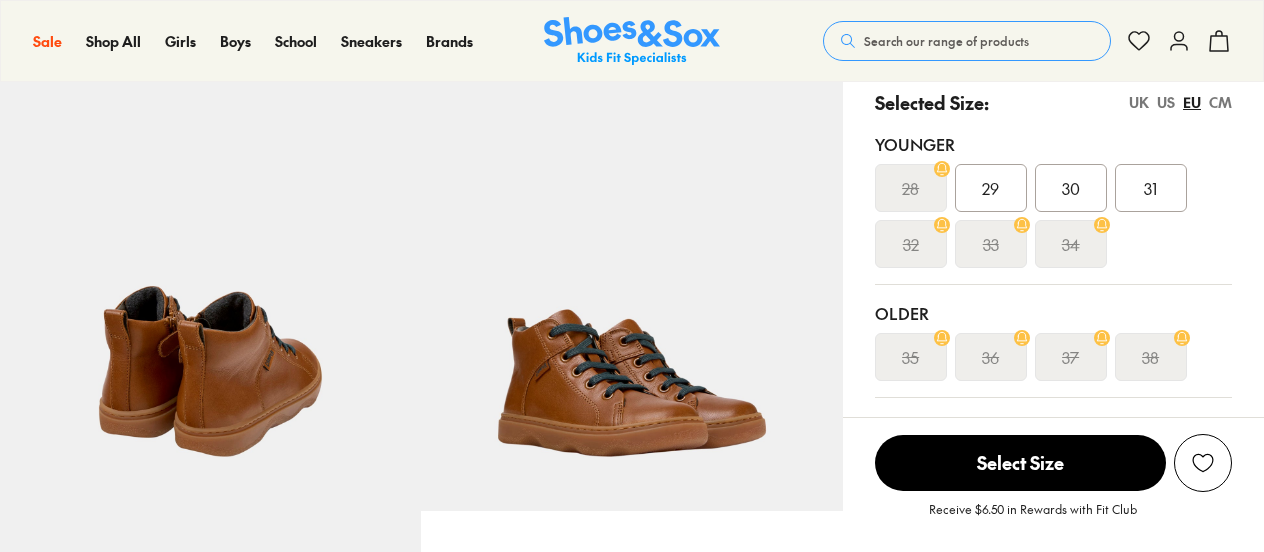 select on "*" 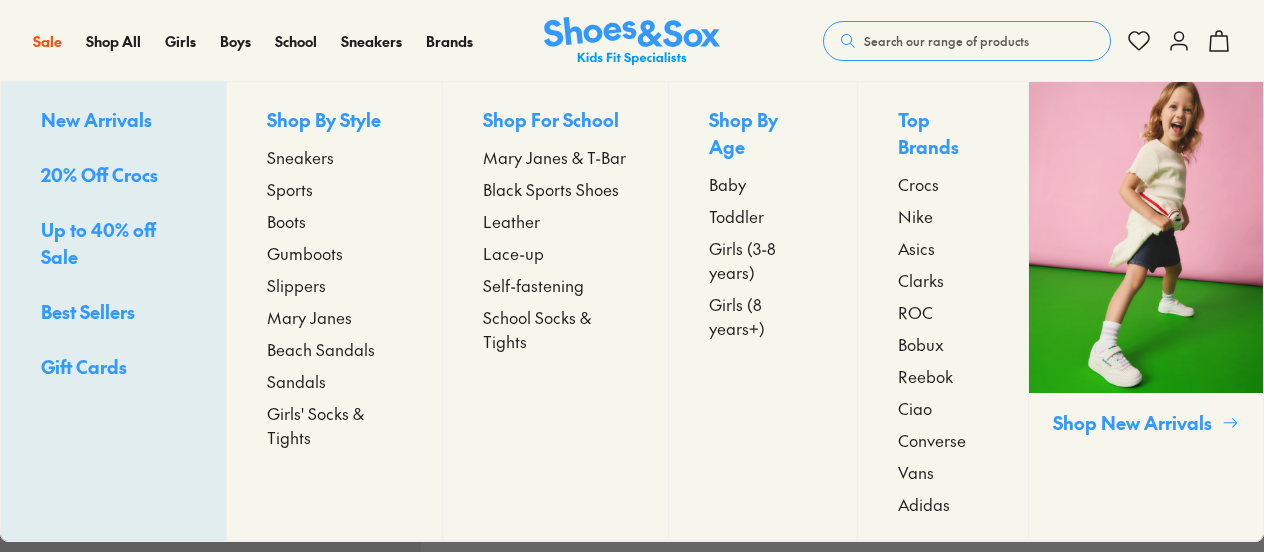 scroll, scrollTop: 0, scrollLeft: 0, axis: both 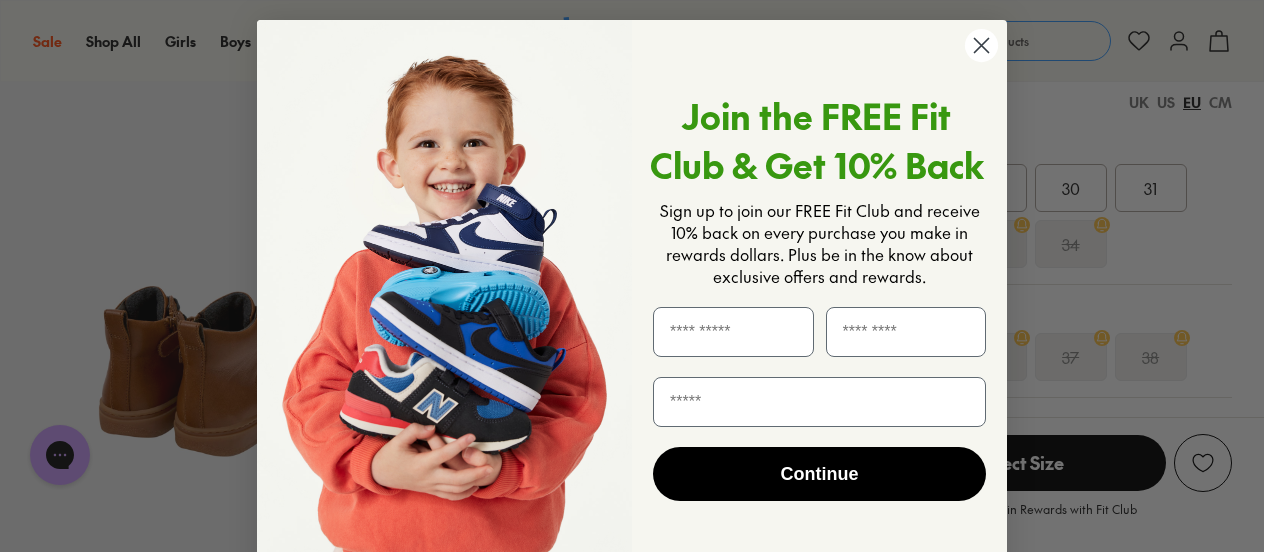click 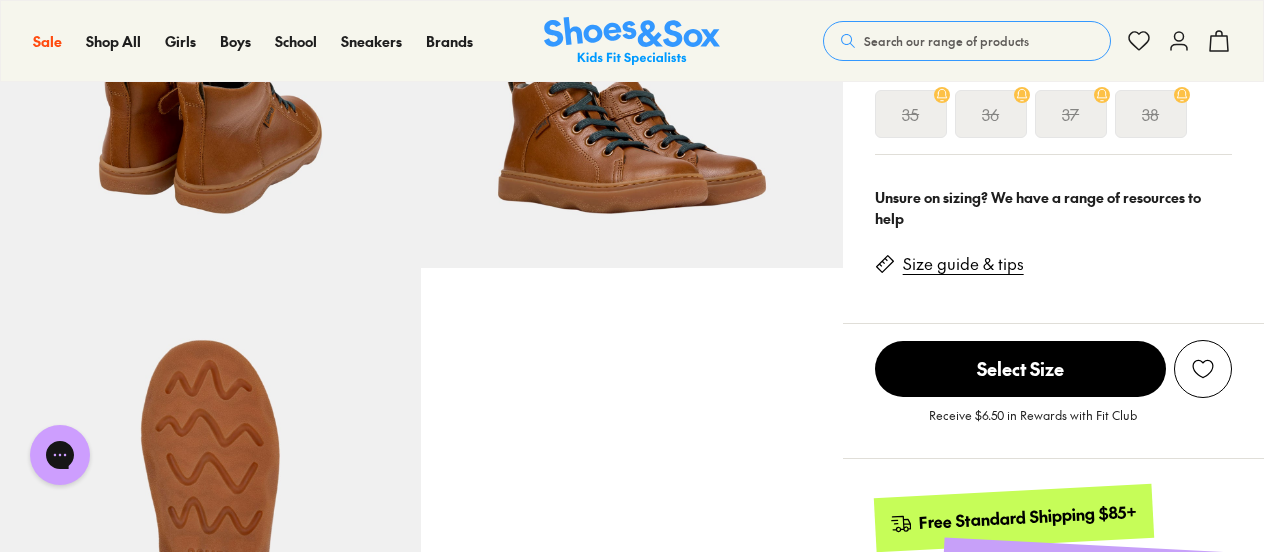 scroll, scrollTop: 698, scrollLeft: 0, axis: vertical 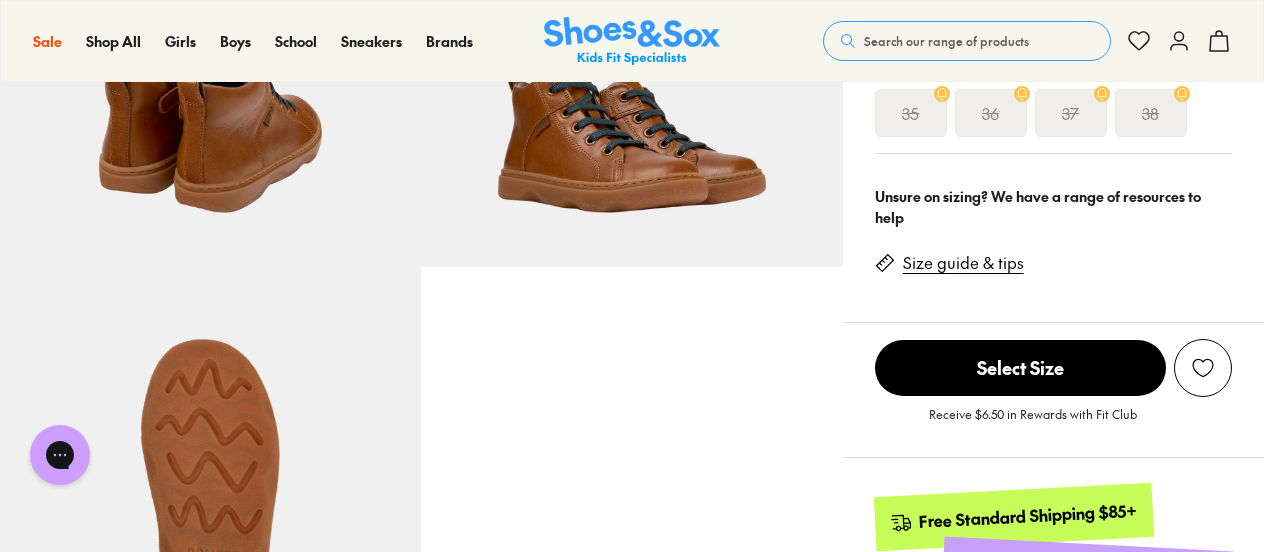 click on "Size guide & tips" at bounding box center (963, 263) 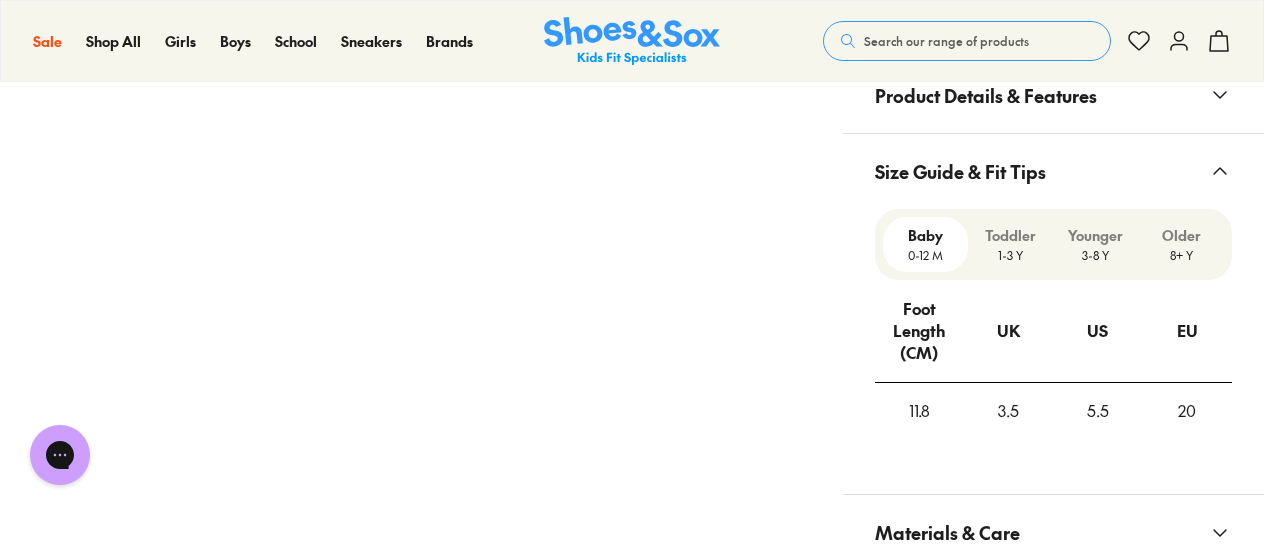 scroll, scrollTop: 1502, scrollLeft: 0, axis: vertical 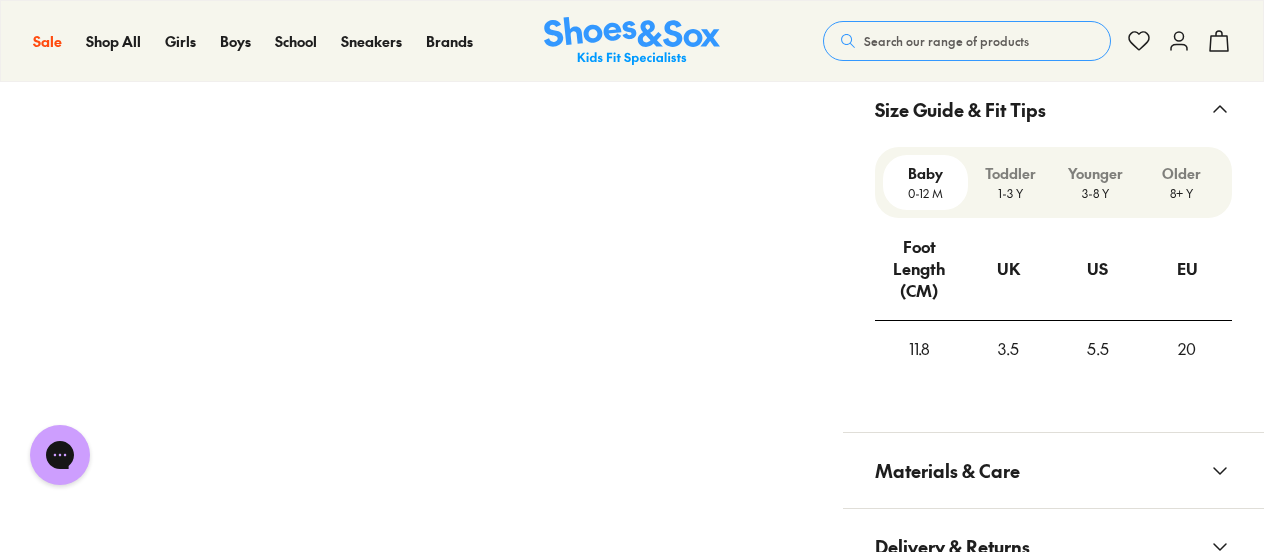 click on "Older 8+ Y" at bounding box center (1181, 182) 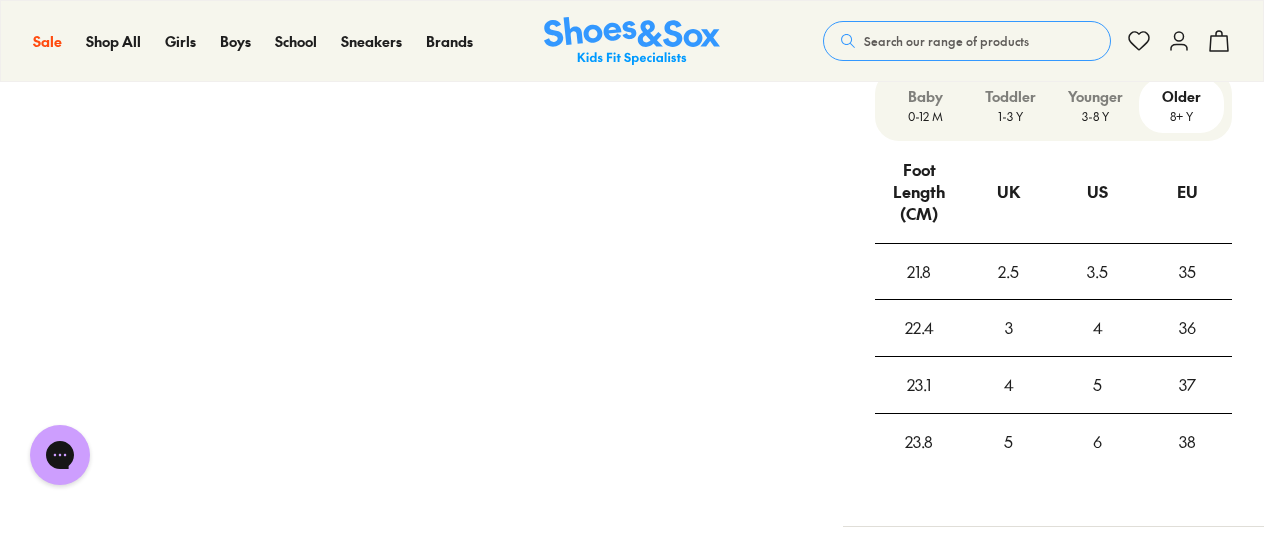 scroll, scrollTop: 1580, scrollLeft: 0, axis: vertical 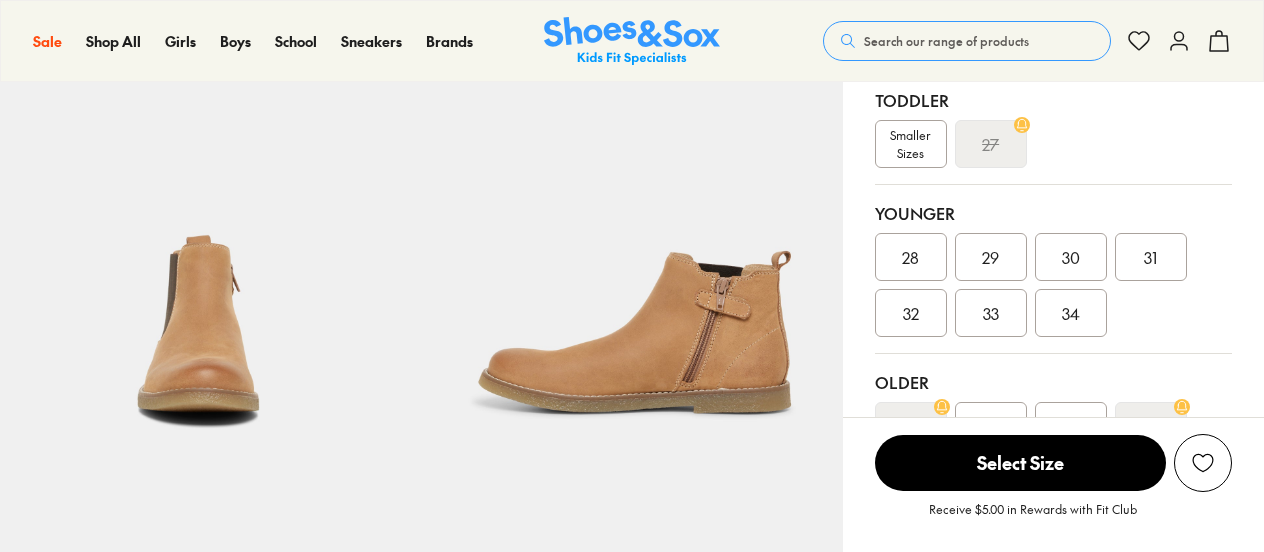 select on "*" 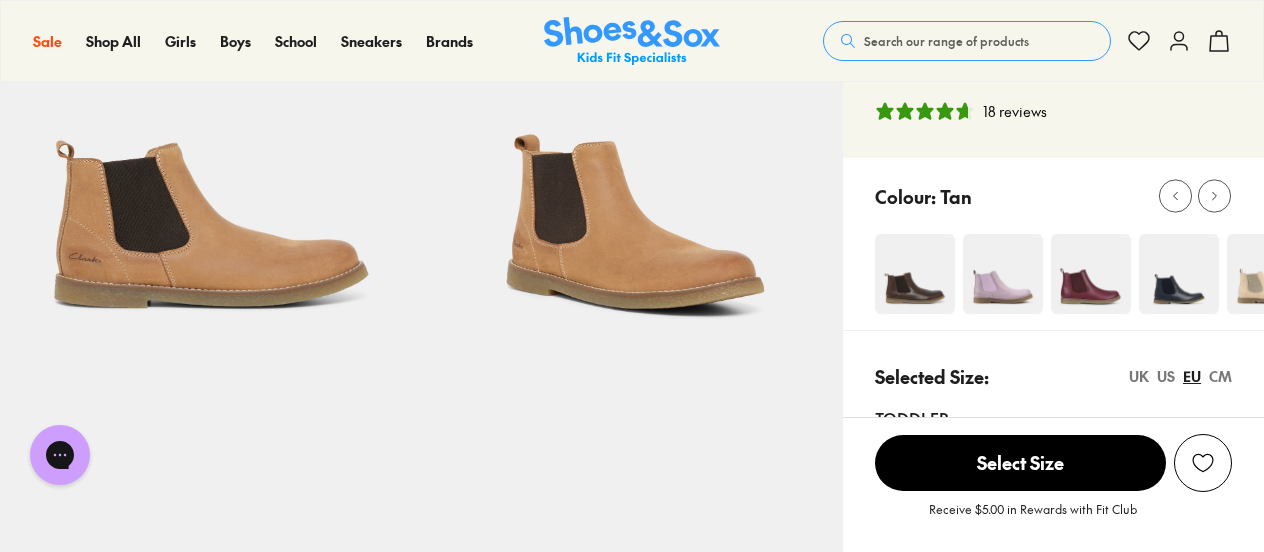 scroll, scrollTop: 179, scrollLeft: 0, axis: vertical 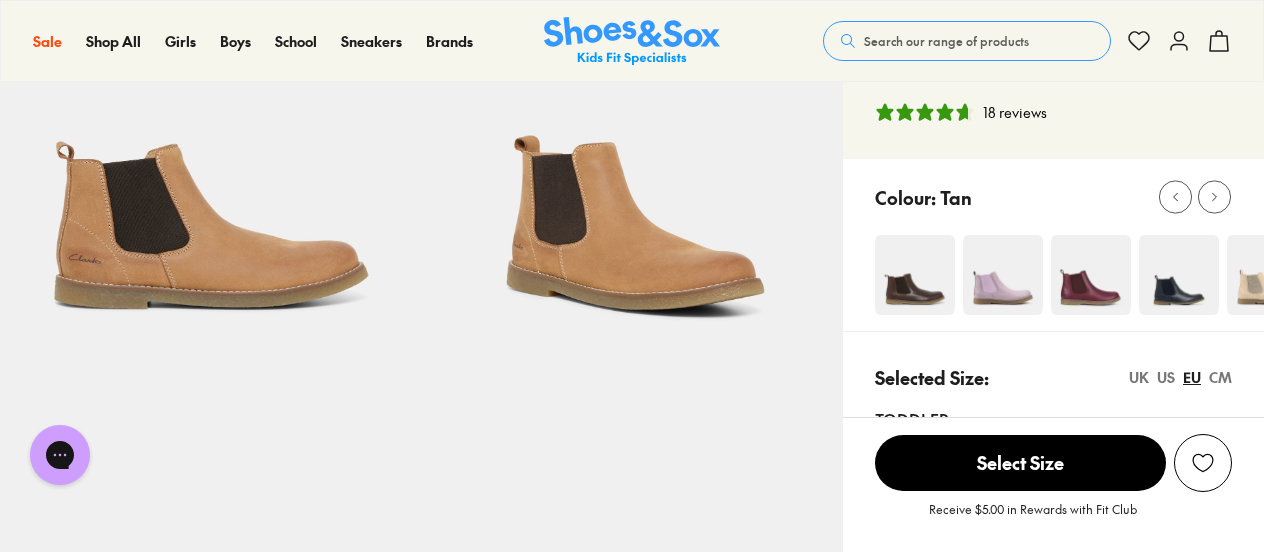 click at bounding box center [915, 275] 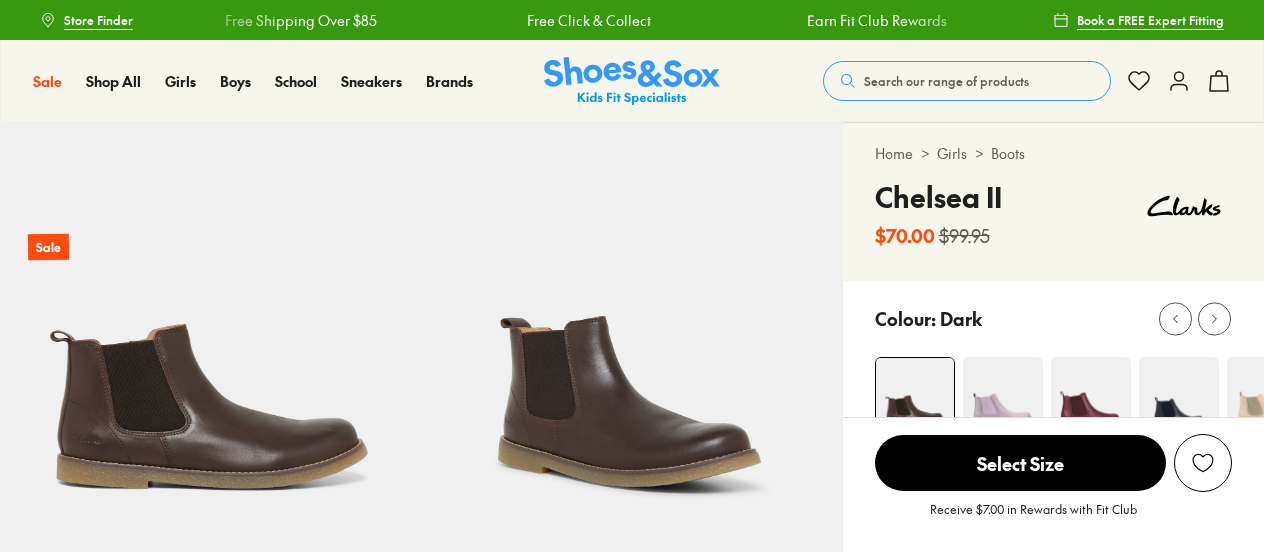scroll, scrollTop: 0, scrollLeft: 0, axis: both 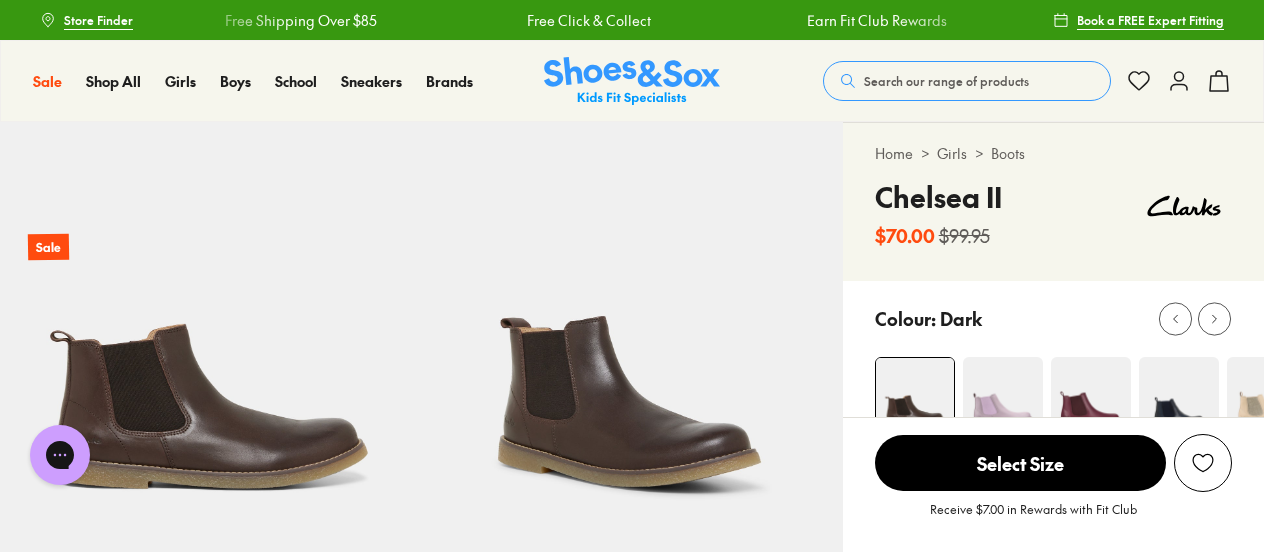 click at bounding box center [1179, 397] 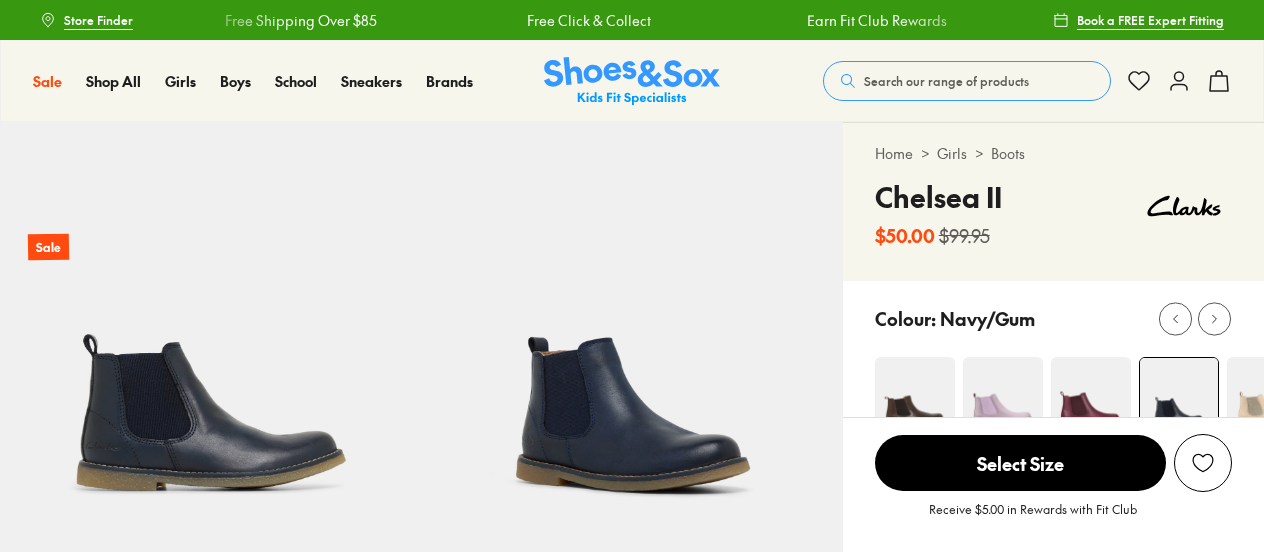 scroll, scrollTop: 0, scrollLeft: 0, axis: both 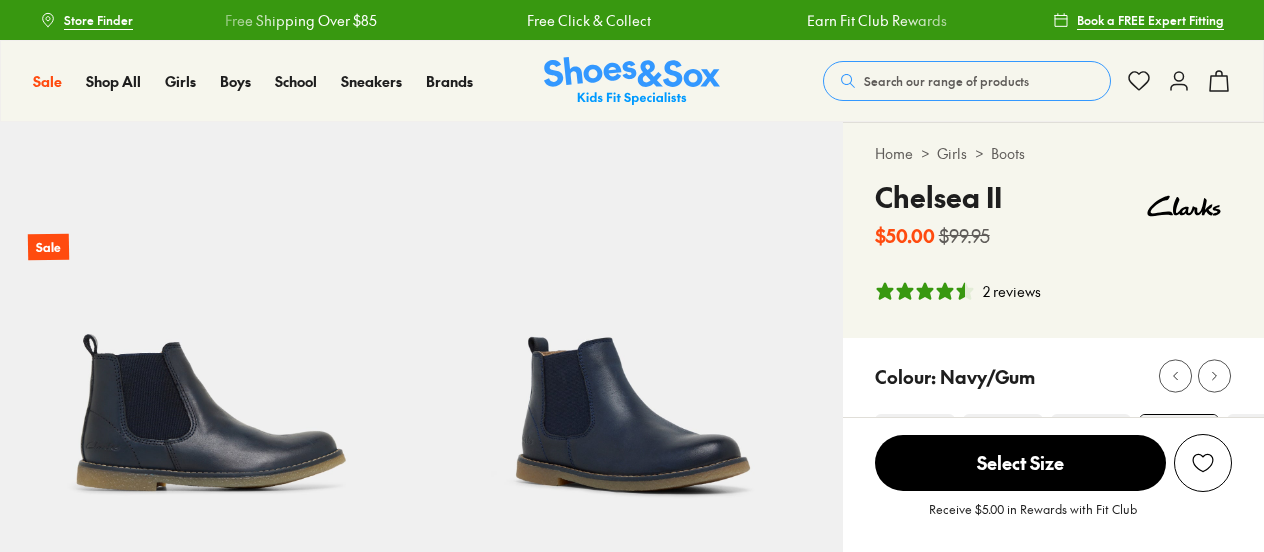 select on "*" 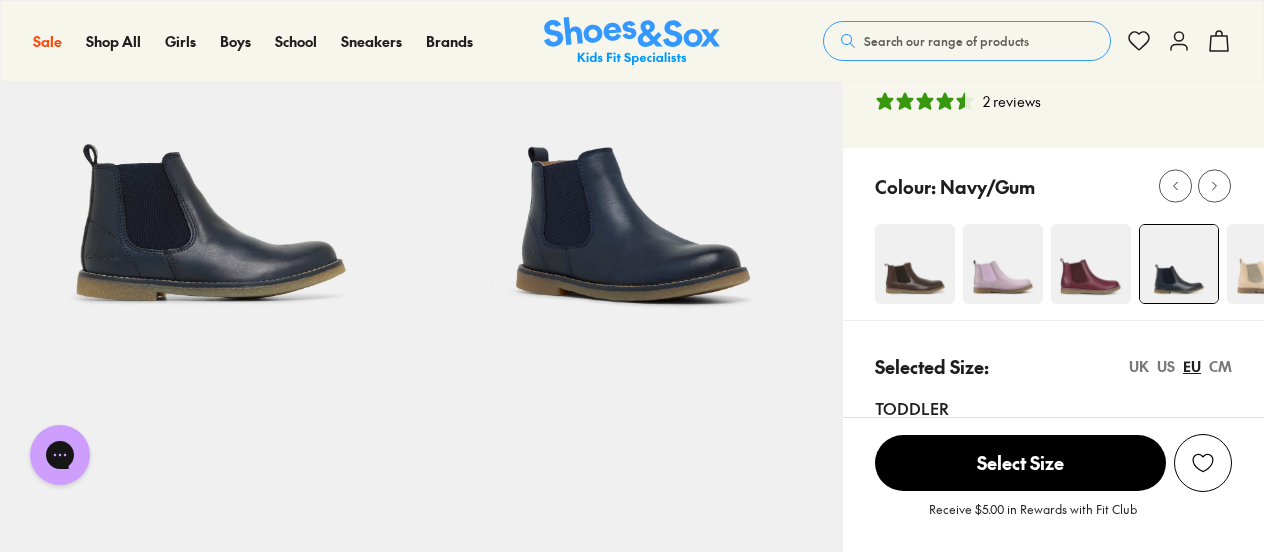 scroll, scrollTop: 0, scrollLeft: 0, axis: both 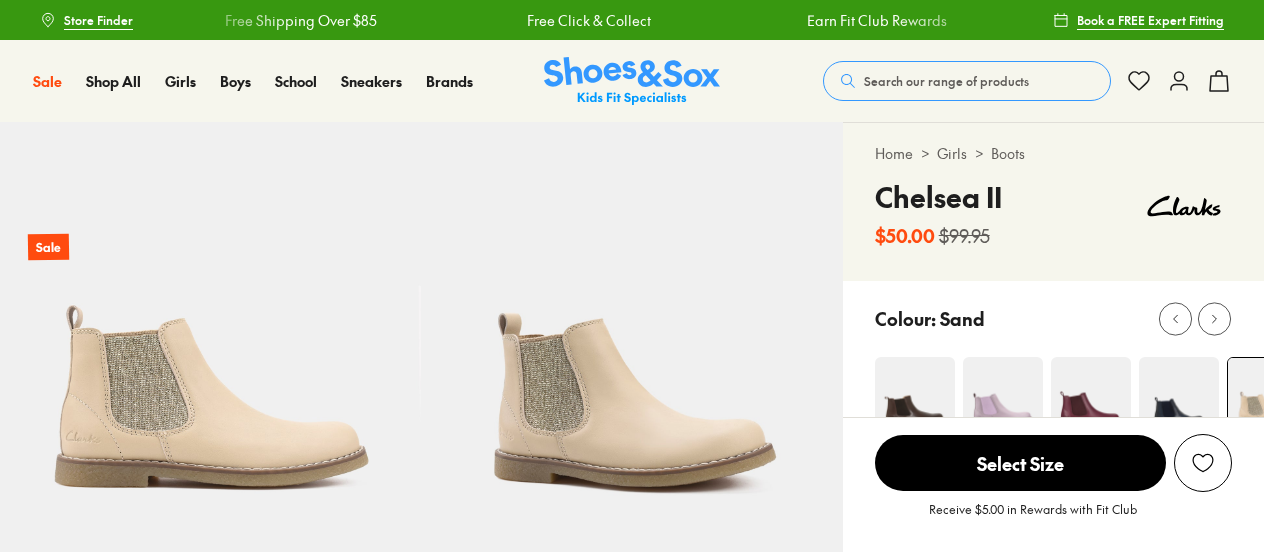 select on "*" 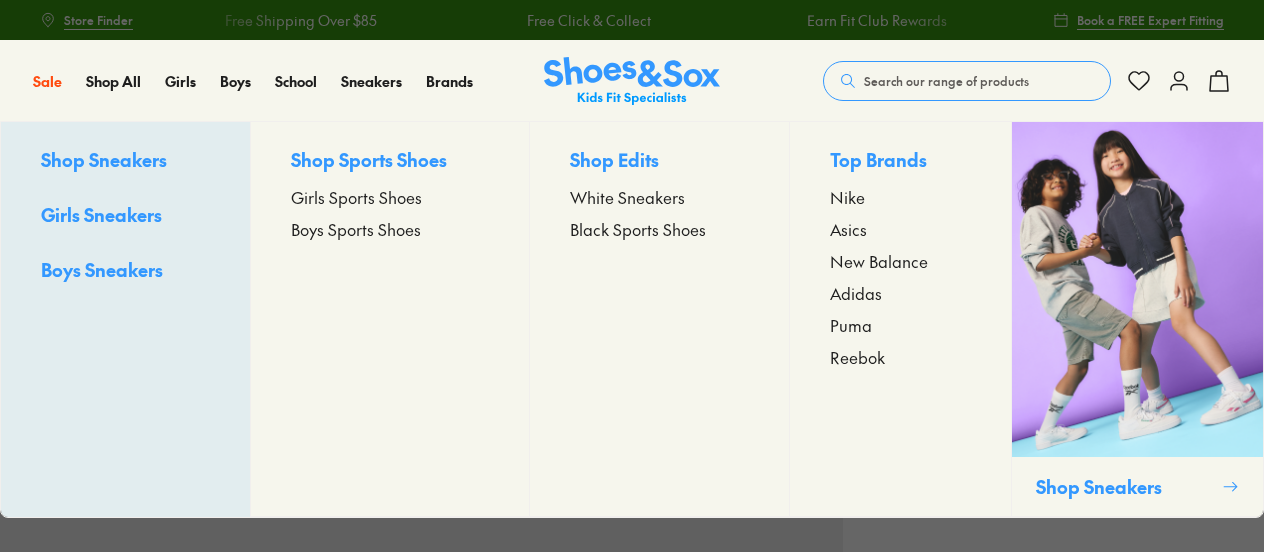 scroll, scrollTop: 0, scrollLeft: 0, axis: both 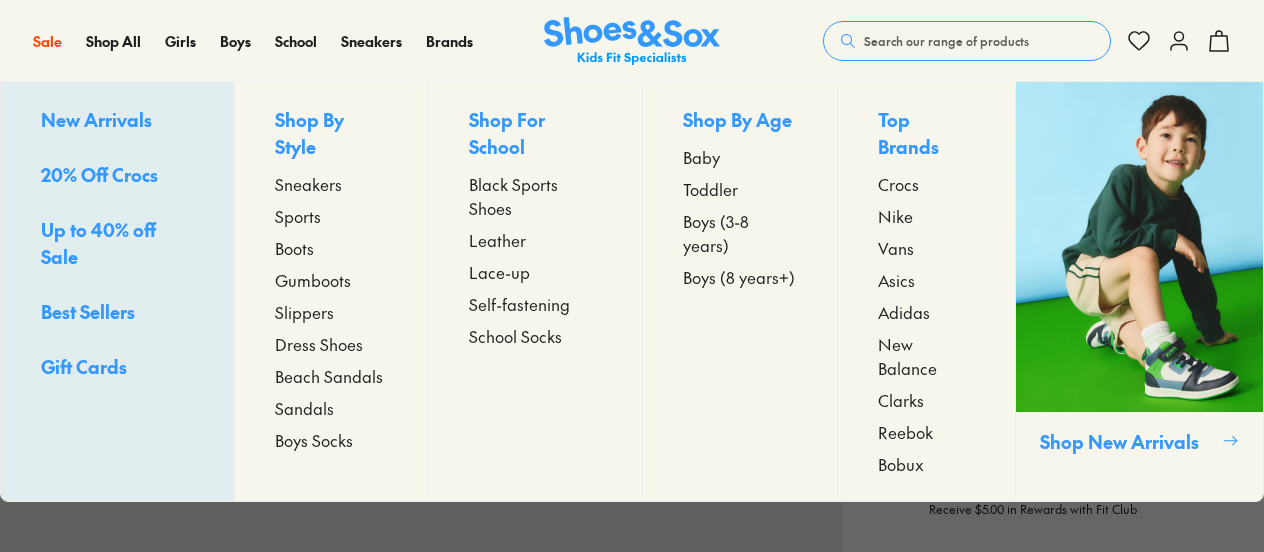 click on "Boots" at bounding box center [294, 248] 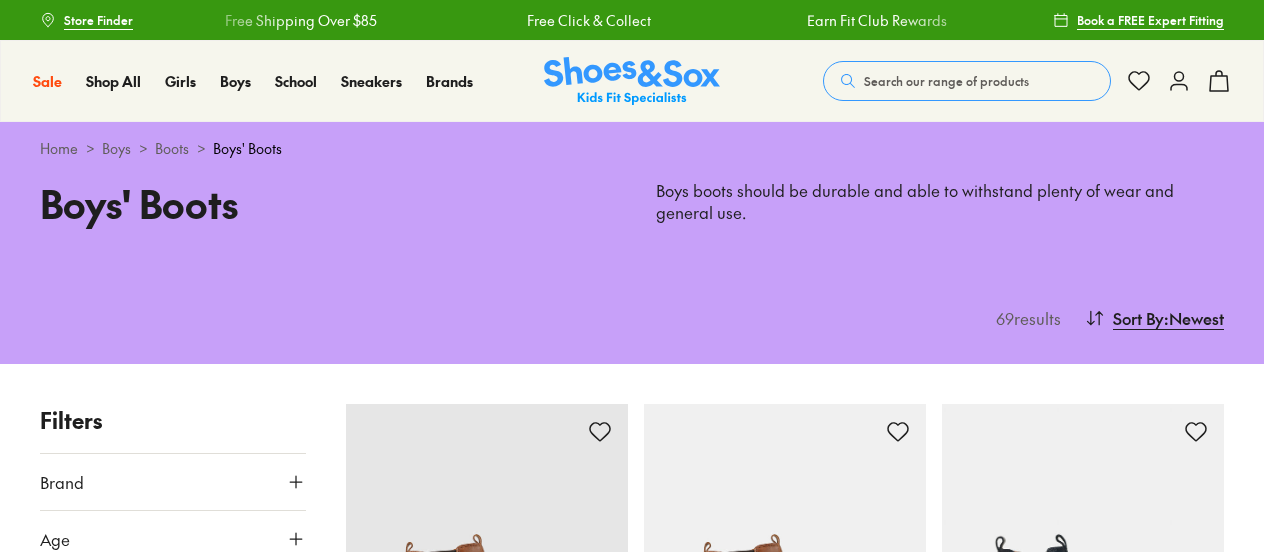 scroll, scrollTop: 0, scrollLeft: 0, axis: both 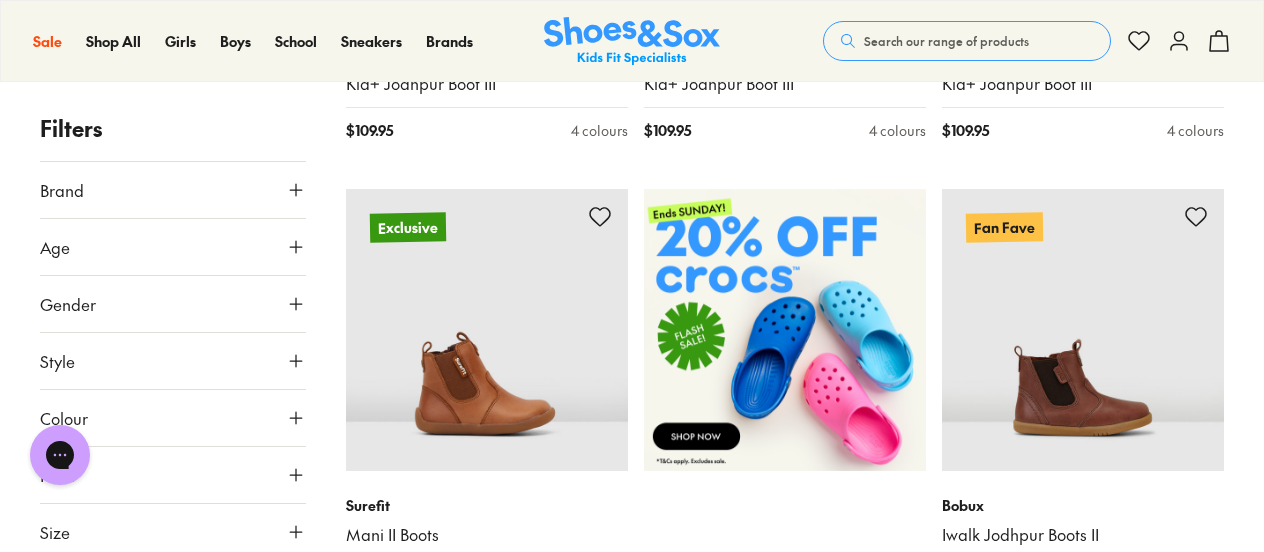 click on "Age" at bounding box center (173, 247) 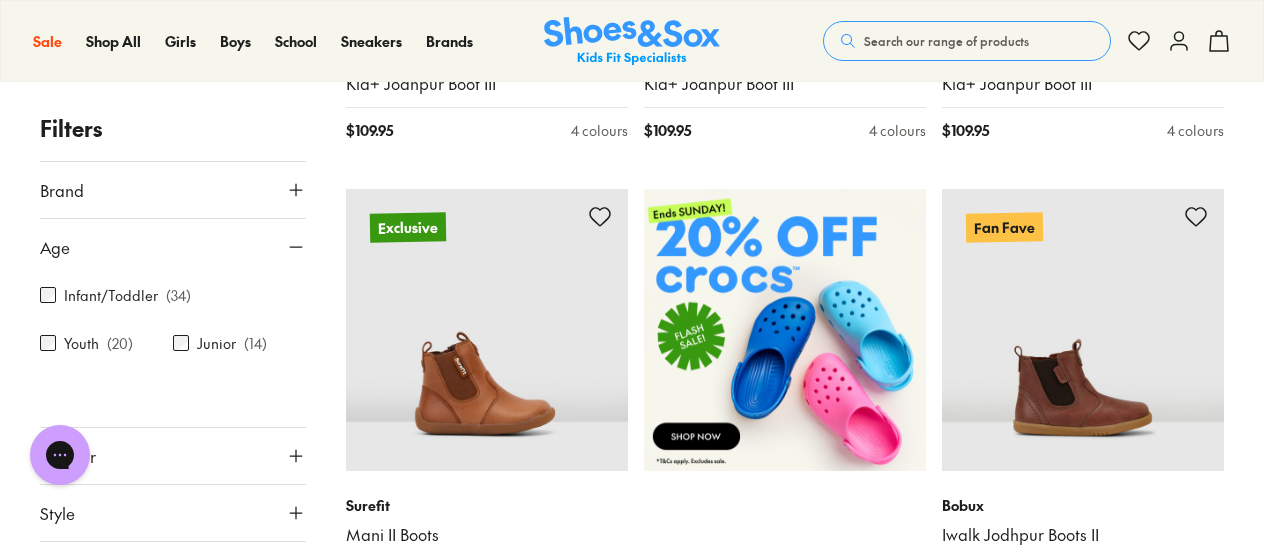 click on "Youth" at bounding box center (81, 343) 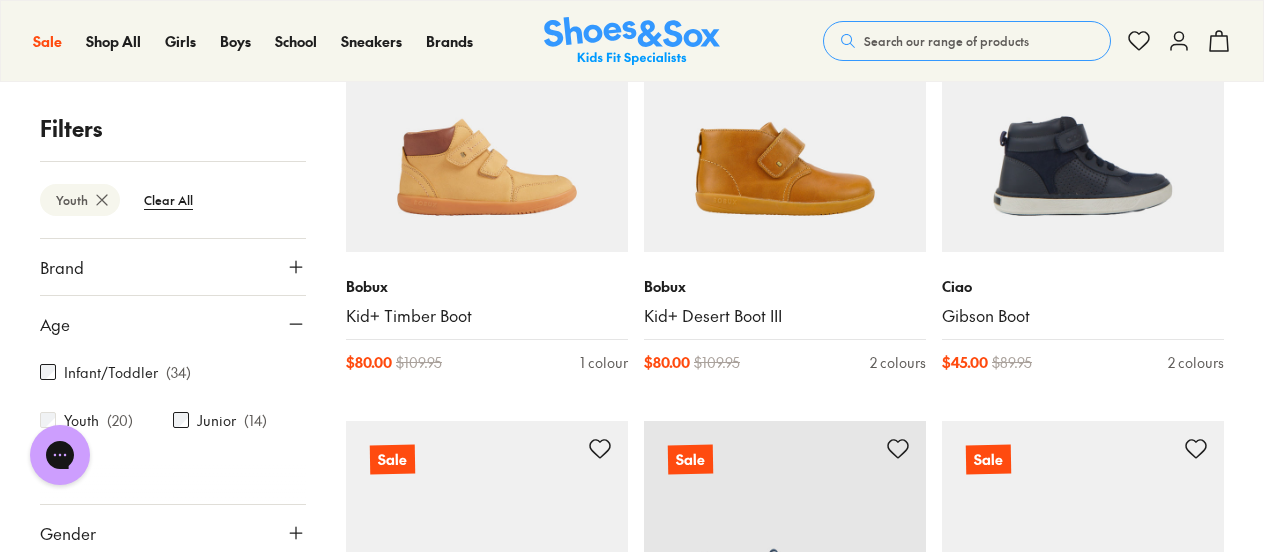 scroll, scrollTop: 1786, scrollLeft: 0, axis: vertical 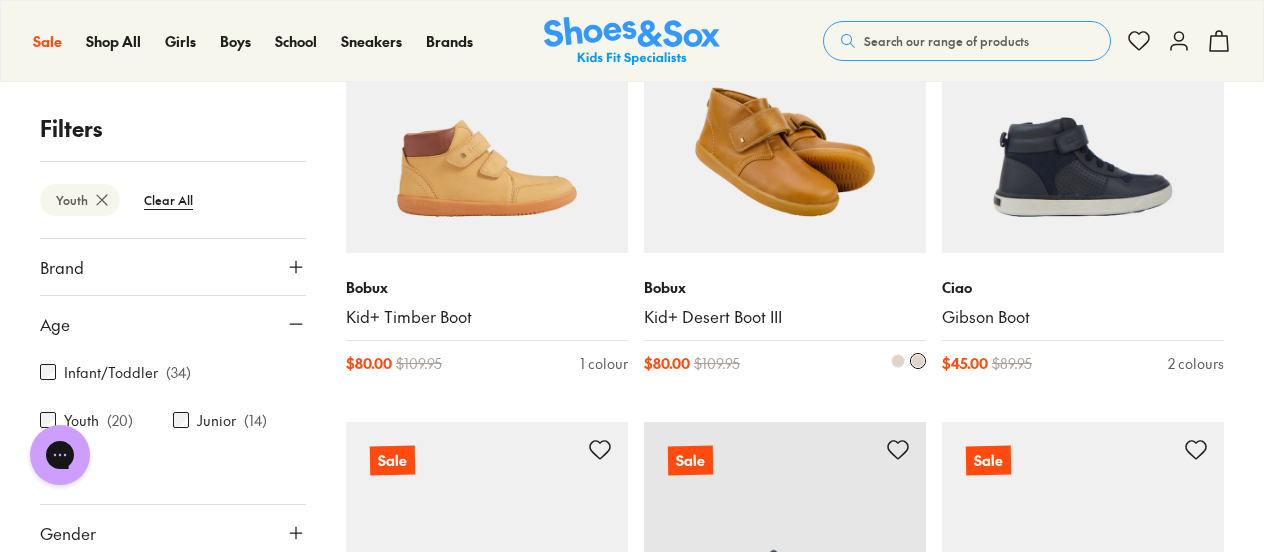 click at bounding box center [785, 112] 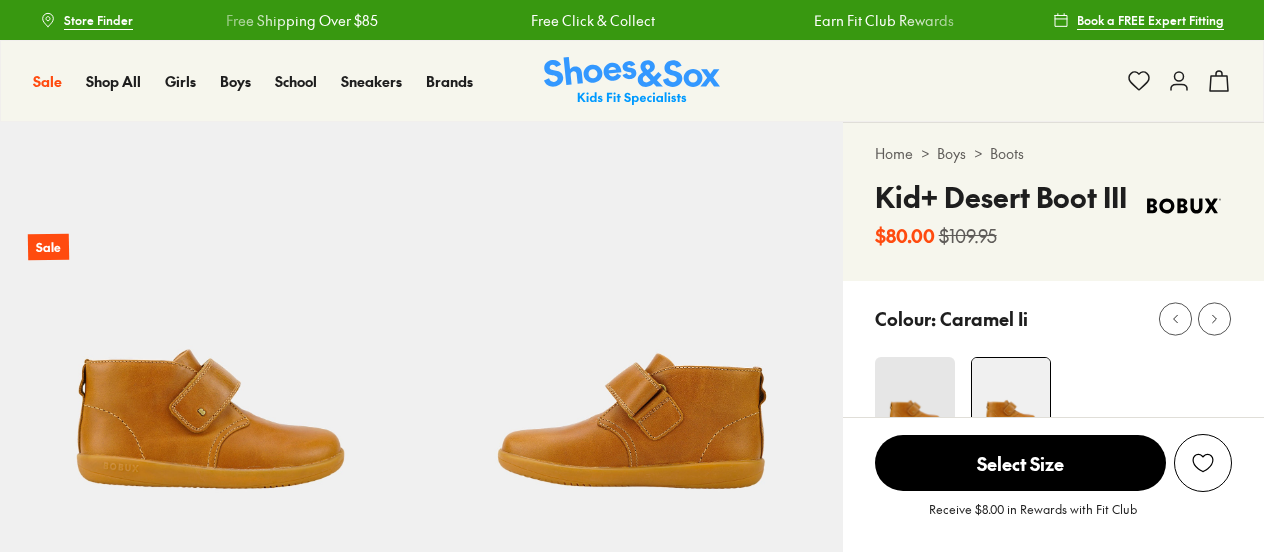 scroll, scrollTop: 0, scrollLeft: 0, axis: both 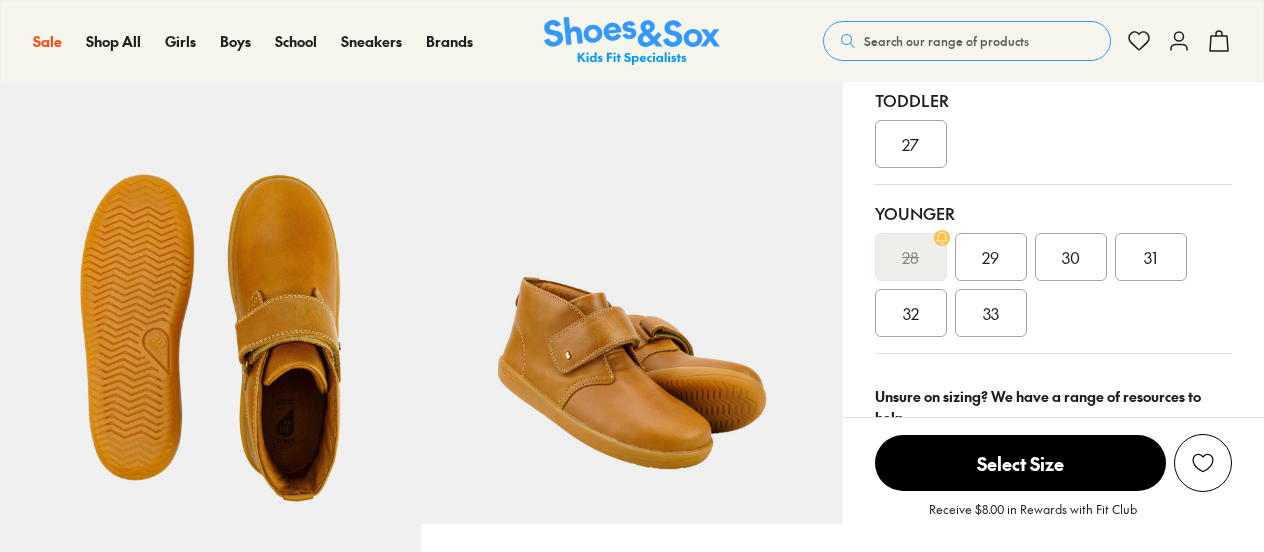 select on "*" 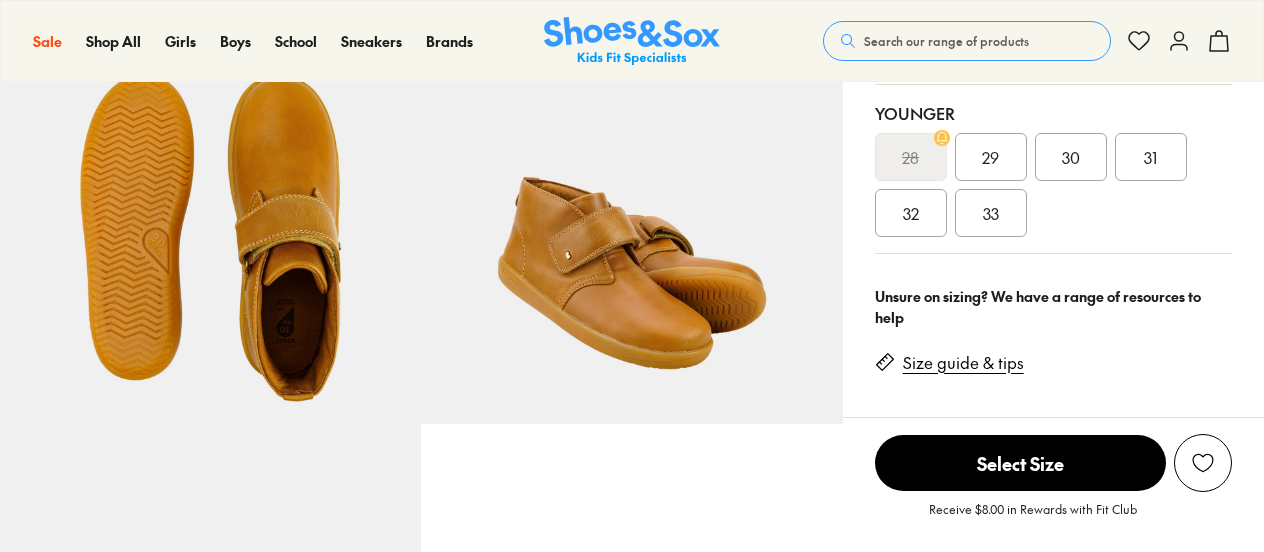 scroll, scrollTop: 397, scrollLeft: 0, axis: vertical 